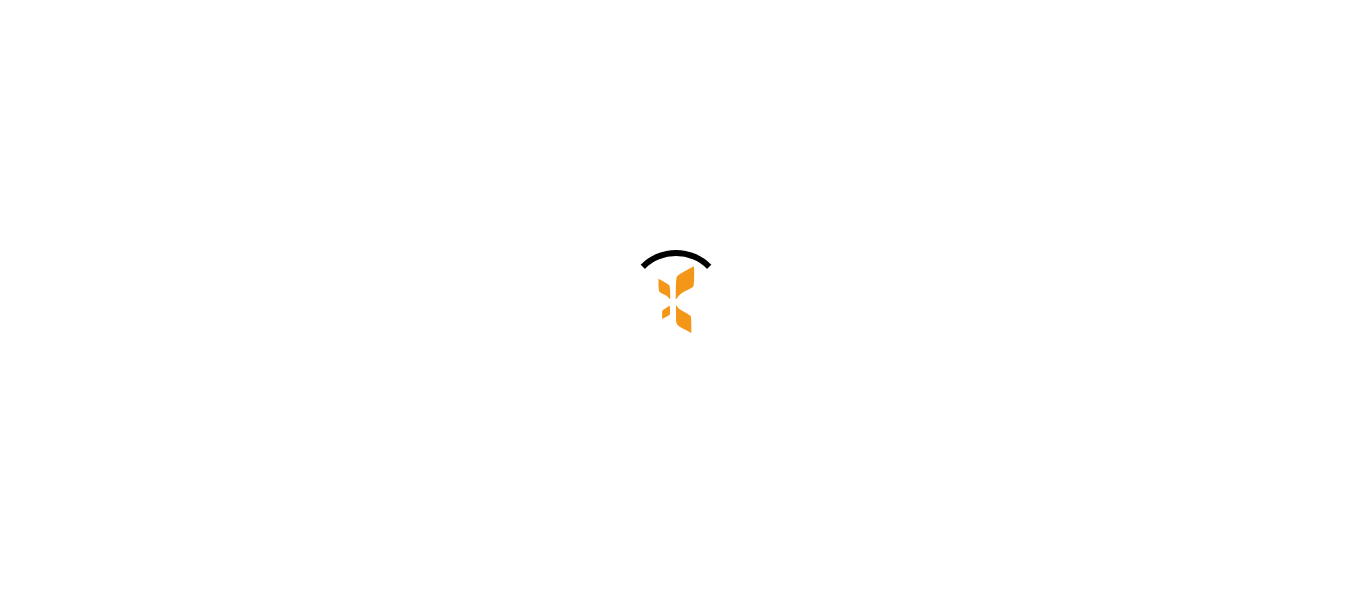 scroll, scrollTop: 0, scrollLeft: 0, axis: both 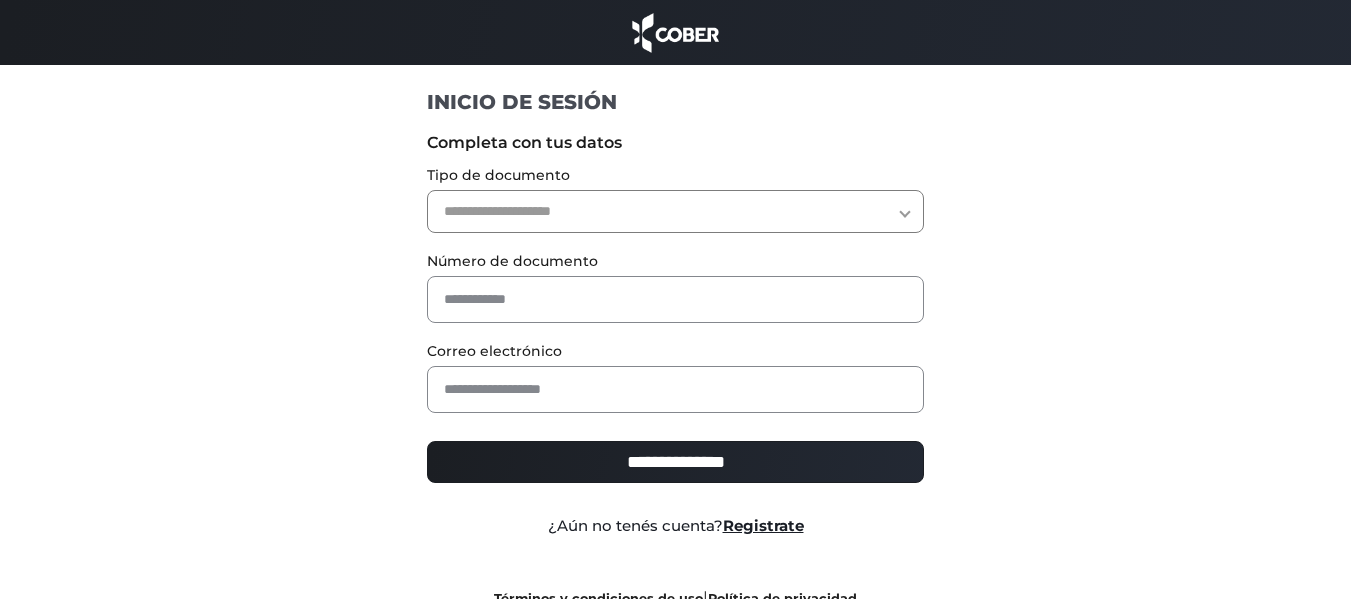 click on "**********" at bounding box center [675, 211] 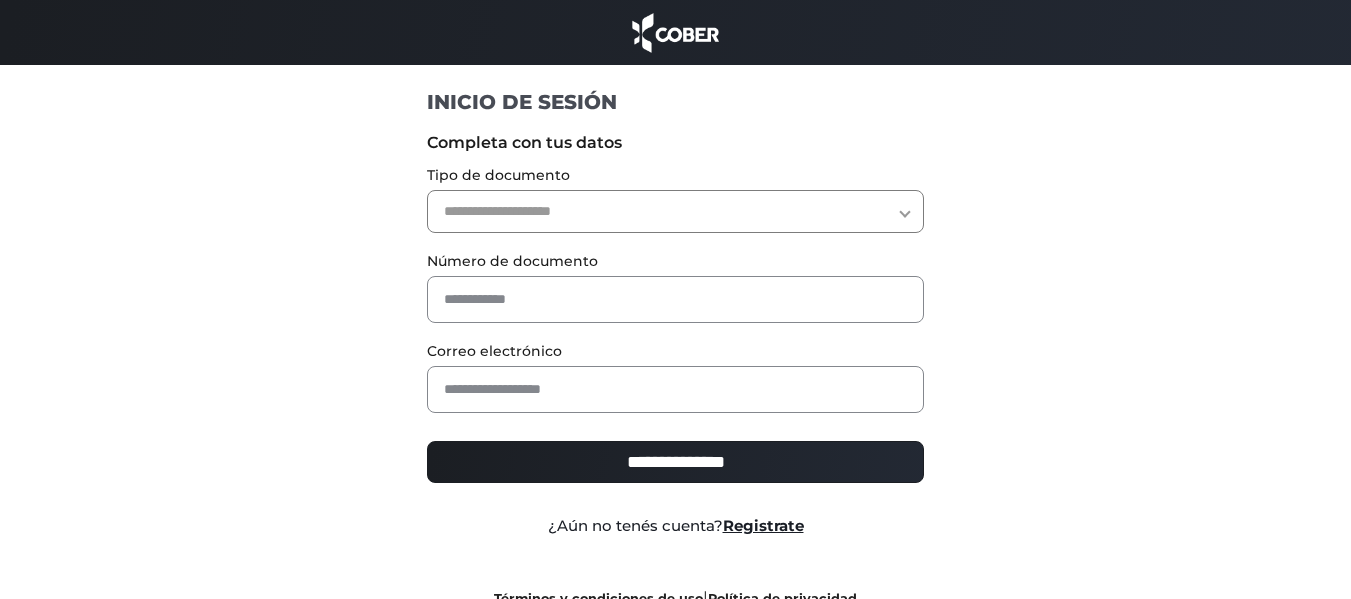 select on "***" 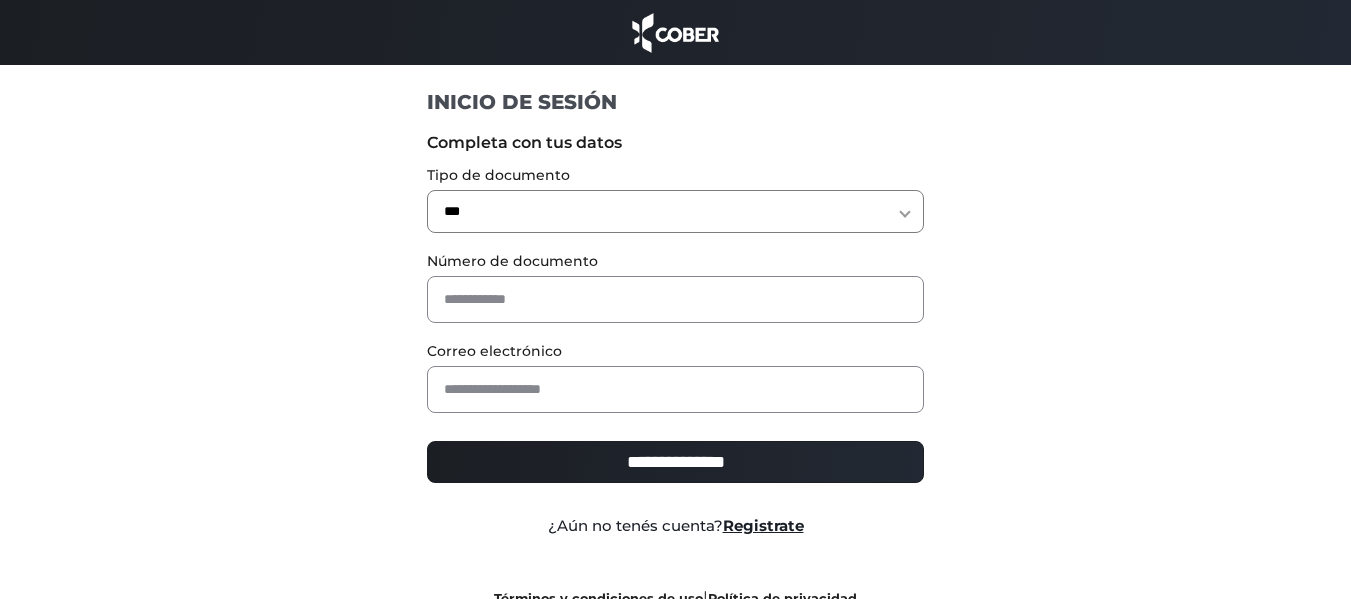 click on "**********" at bounding box center [675, 211] 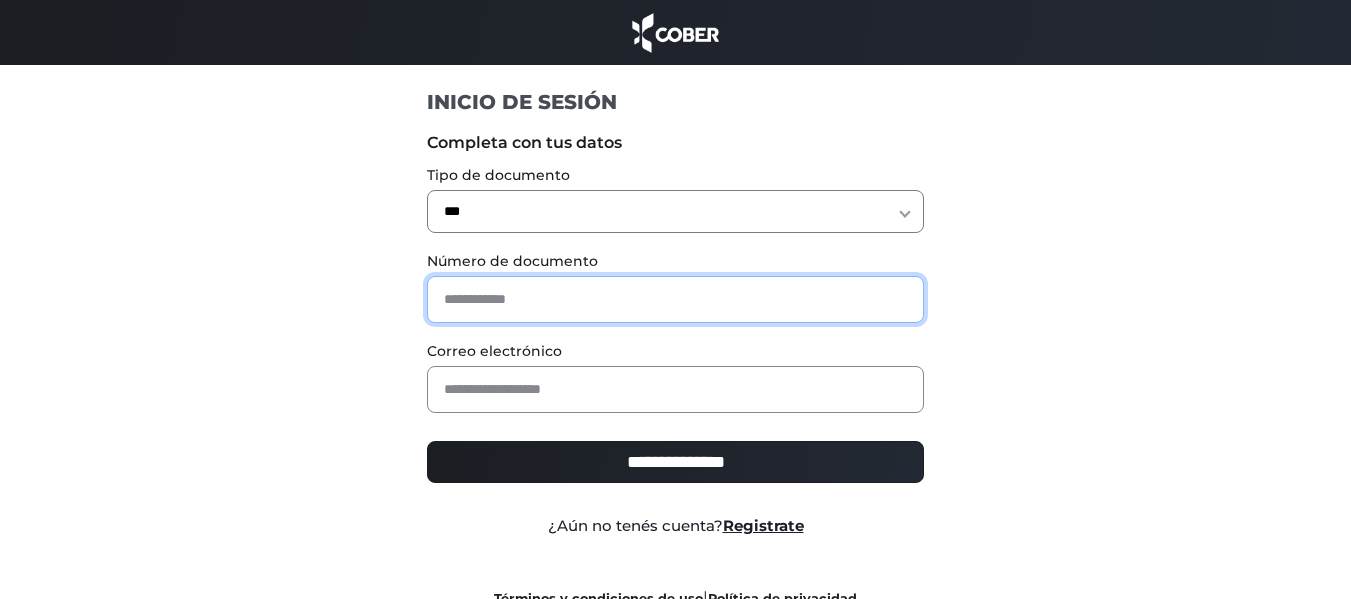 click at bounding box center [675, 299] 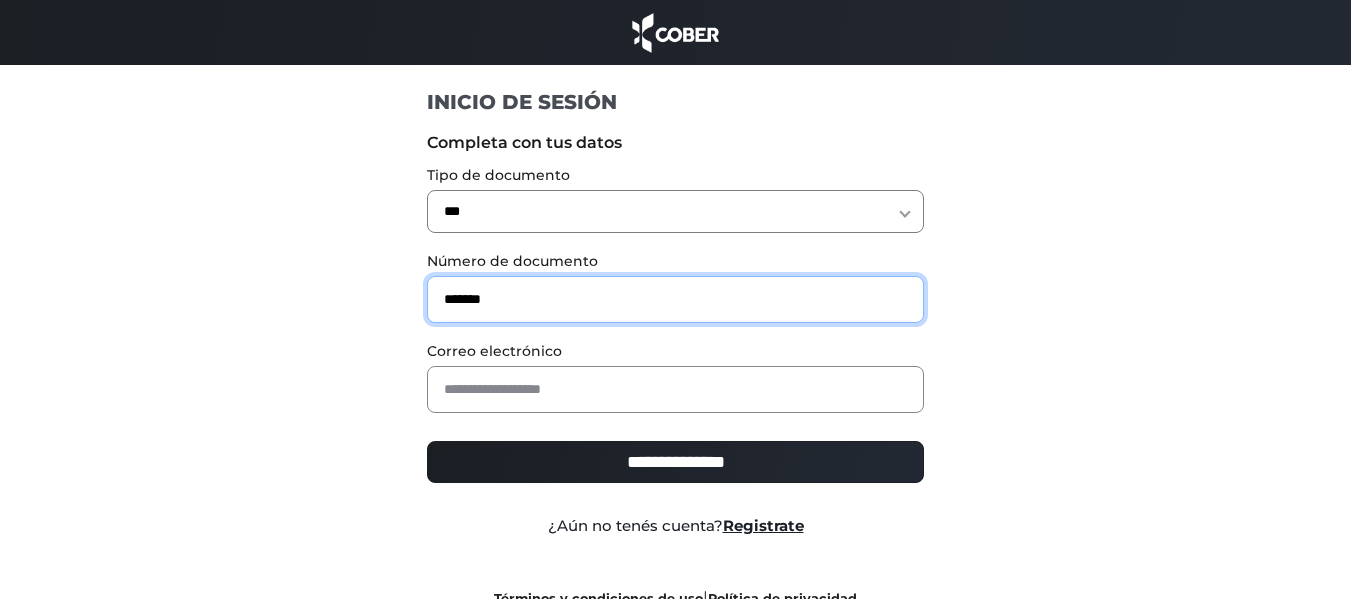 type on "*******" 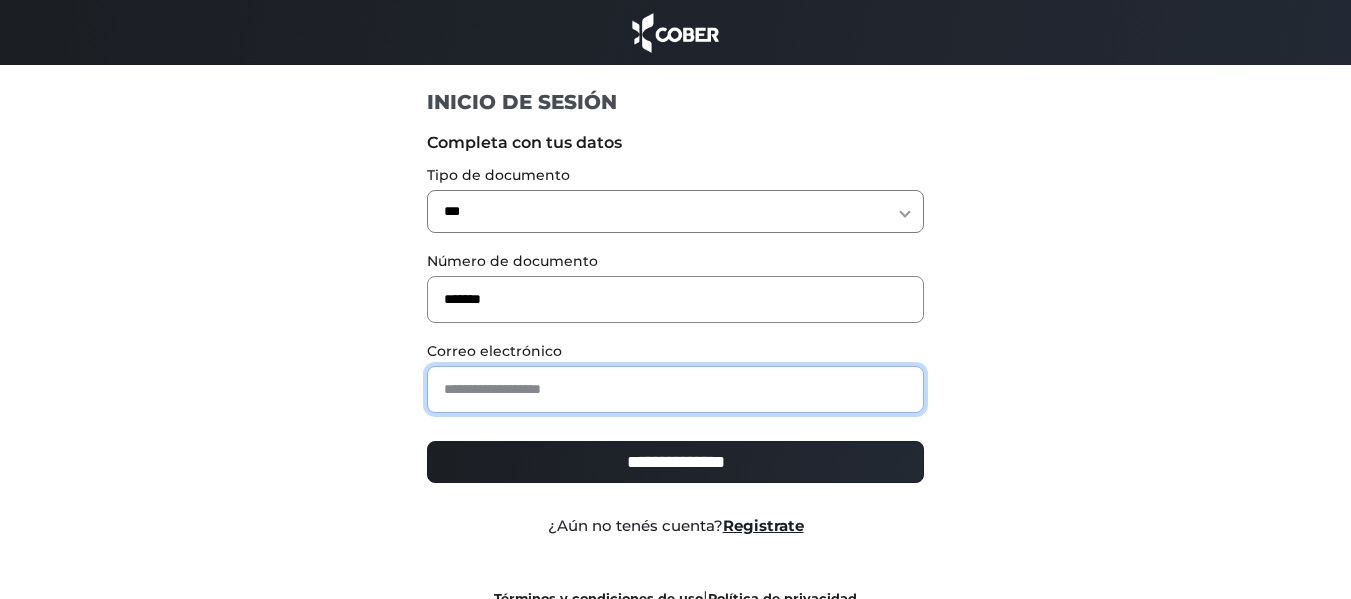 click at bounding box center (675, 389) 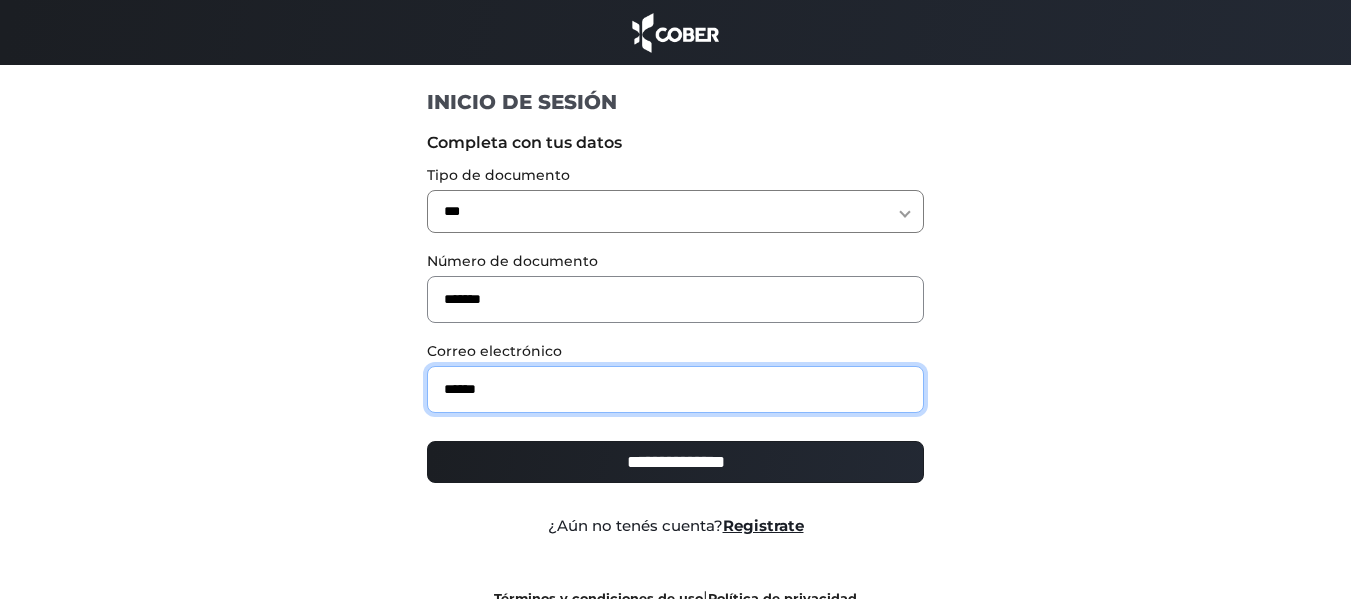 type on "**********" 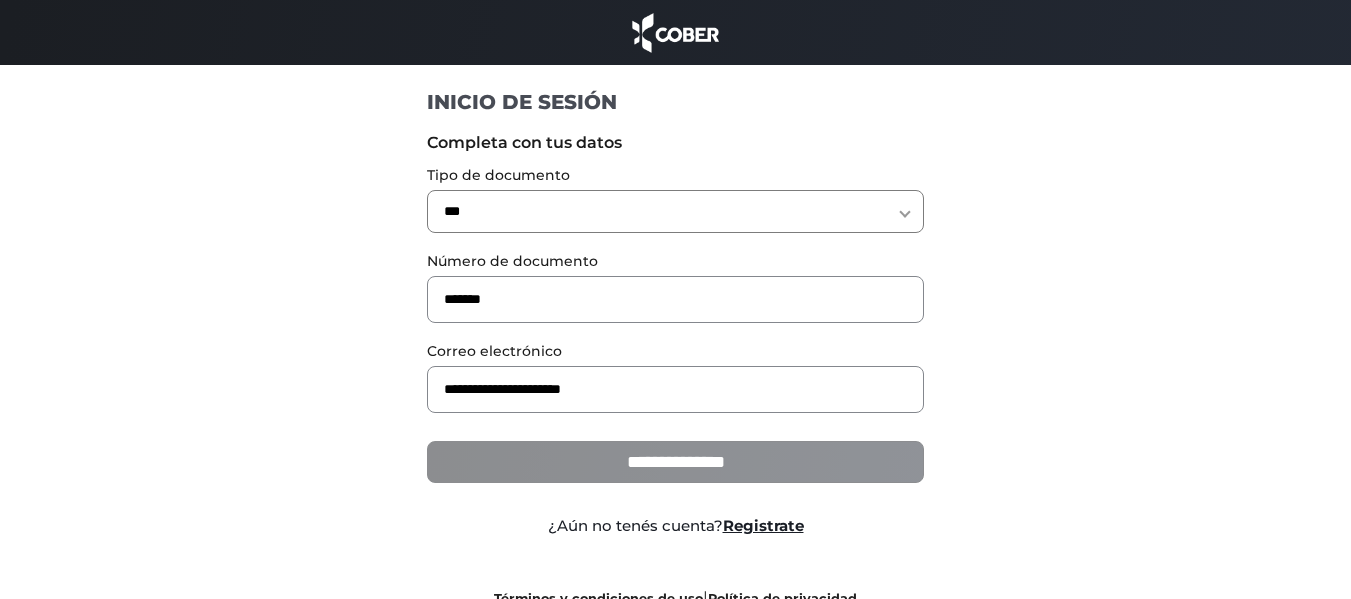 click on "**********" at bounding box center (675, 462) 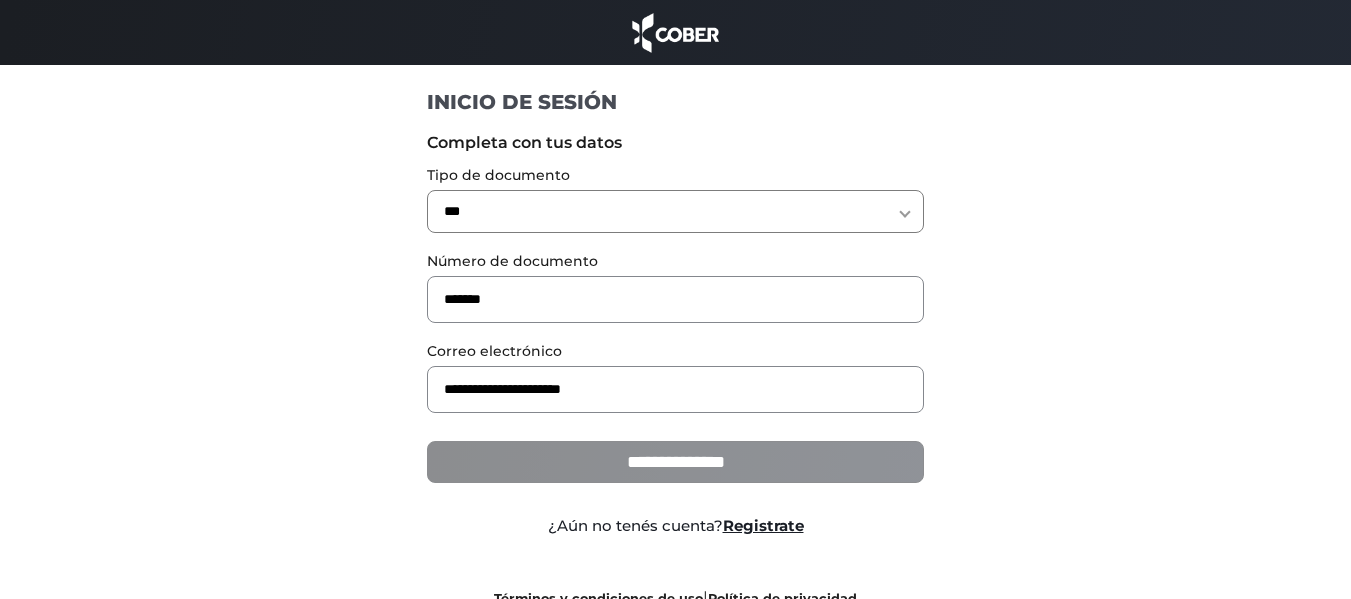 type on "**********" 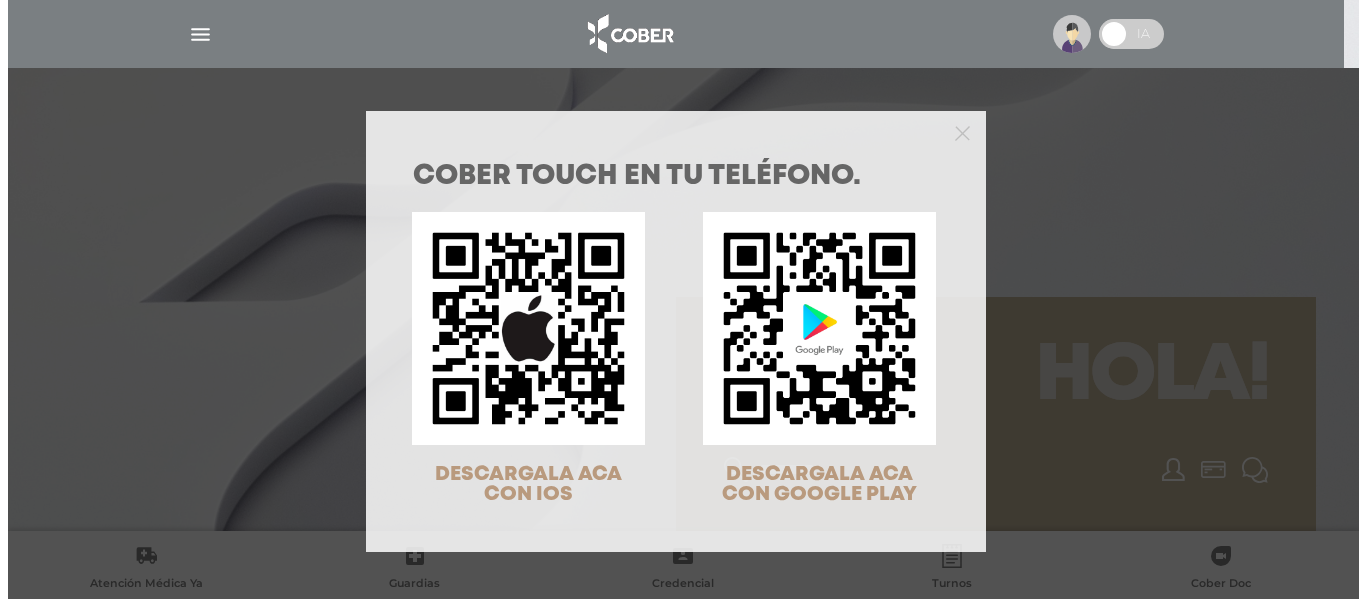 scroll, scrollTop: 0, scrollLeft: 0, axis: both 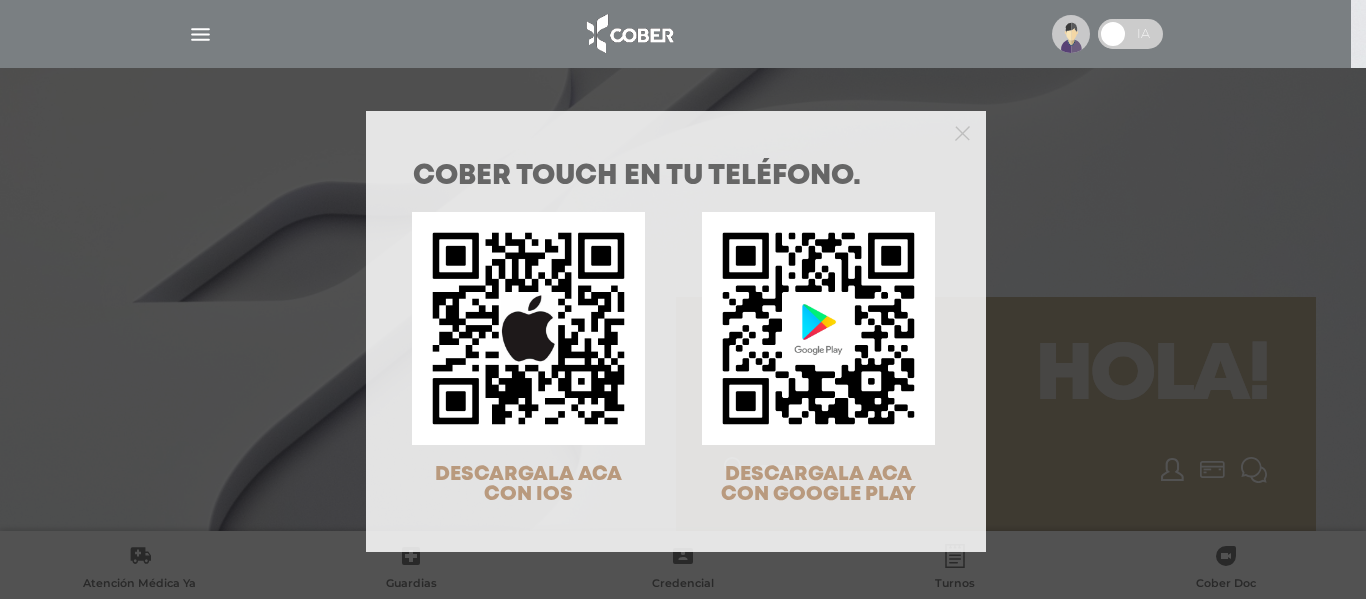 click on "COBER TOUCH en tu teléfono.
DESCARGALA ACA CON IOS
DESCARGALA ACA CON GOOGLE PLAY" at bounding box center [683, 299] 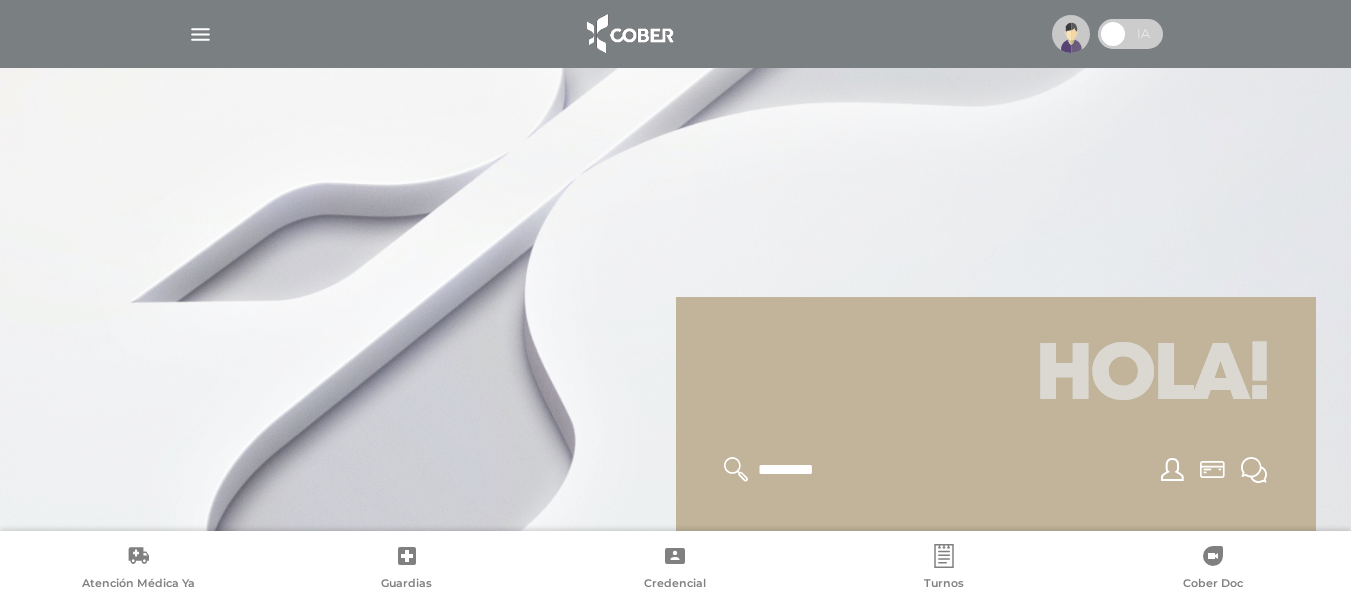 click at bounding box center (200, 34) 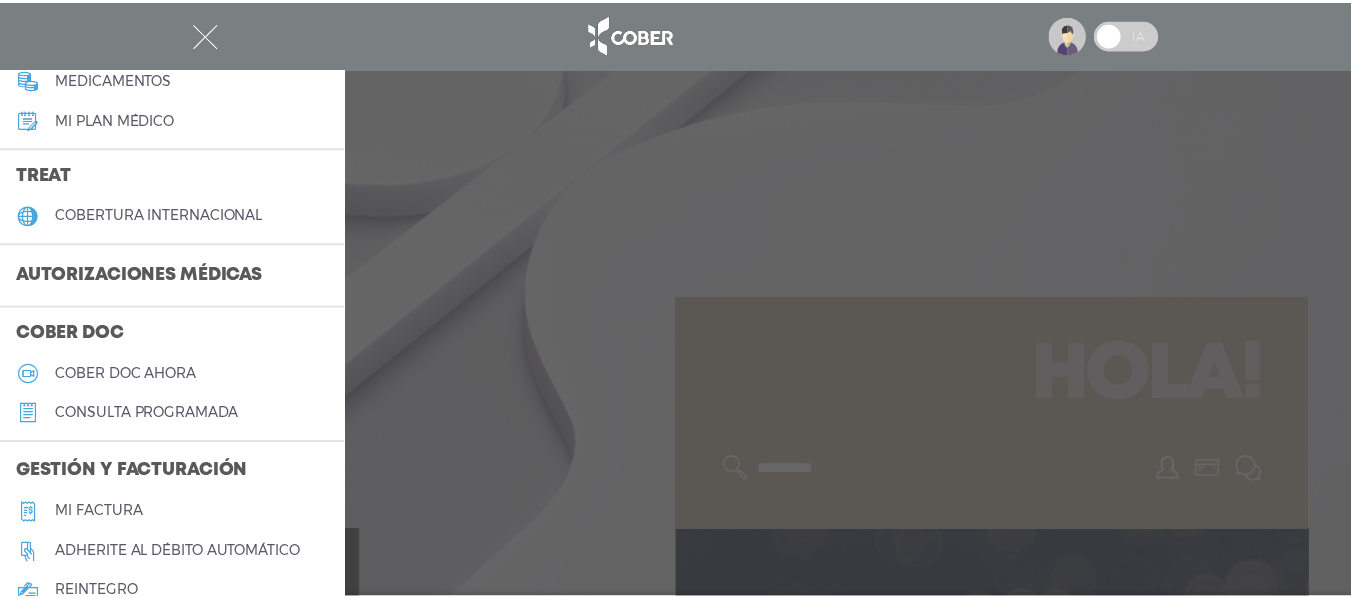 scroll, scrollTop: 244, scrollLeft: 0, axis: vertical 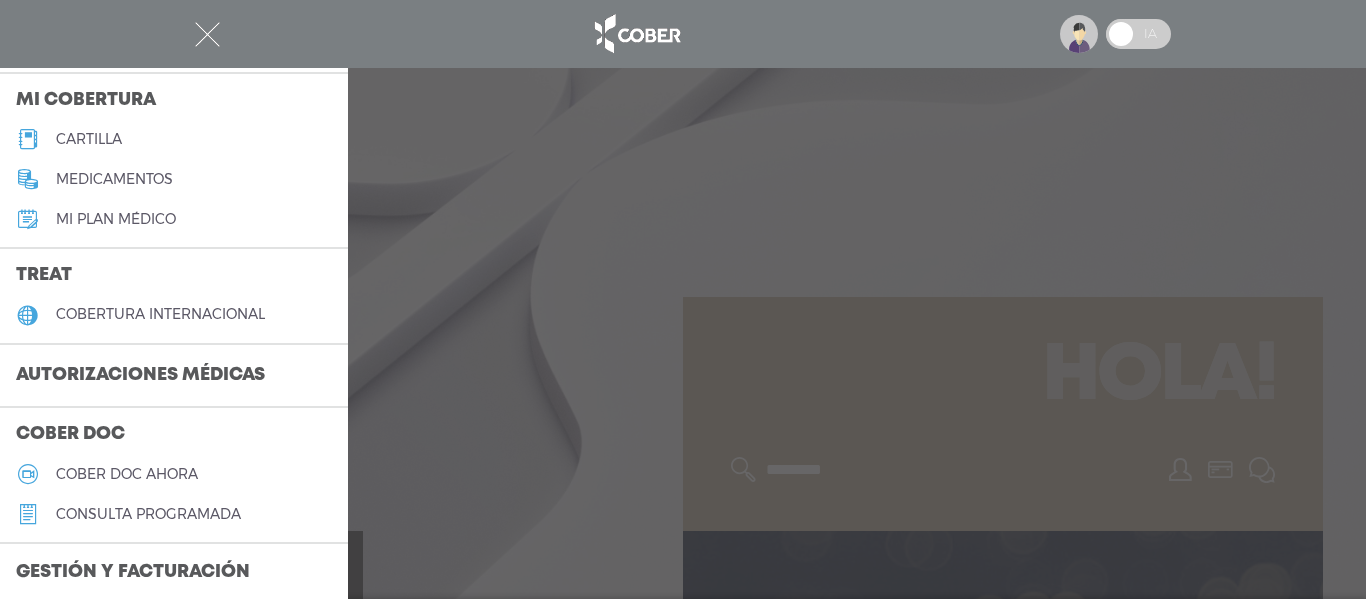 click on "Autorizaciones médicas" at bounding box center (140, 376) 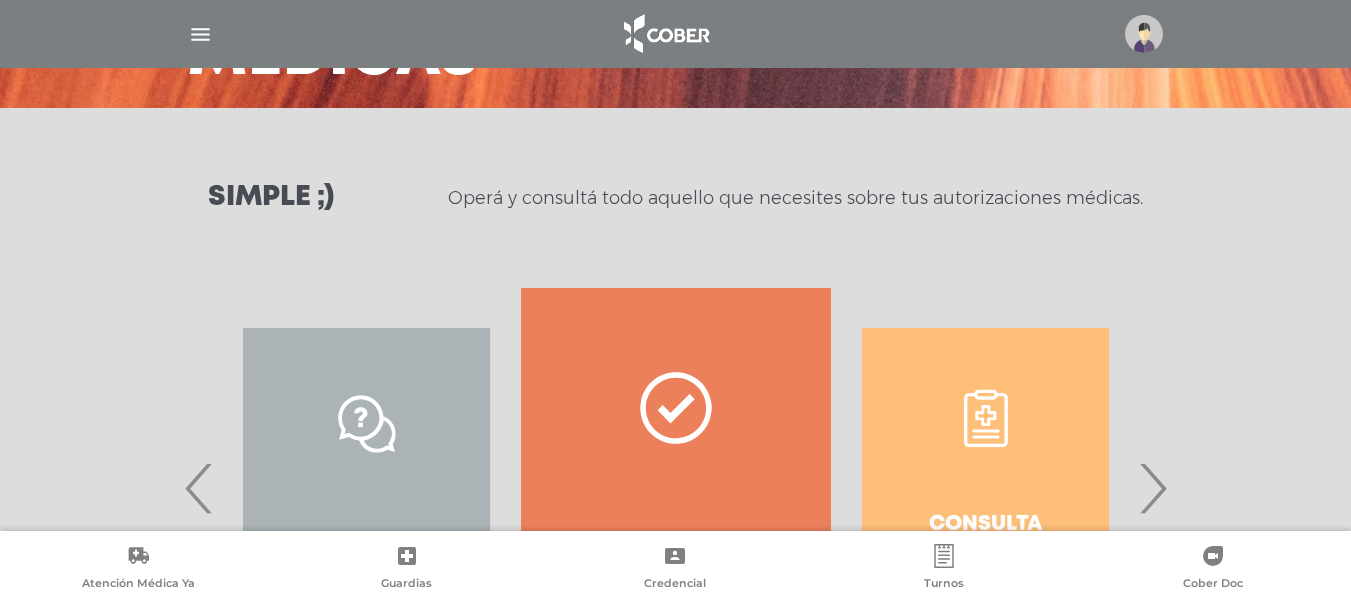 scroll, scrollTop: 300, scrollLeft: 0, axis: vertical 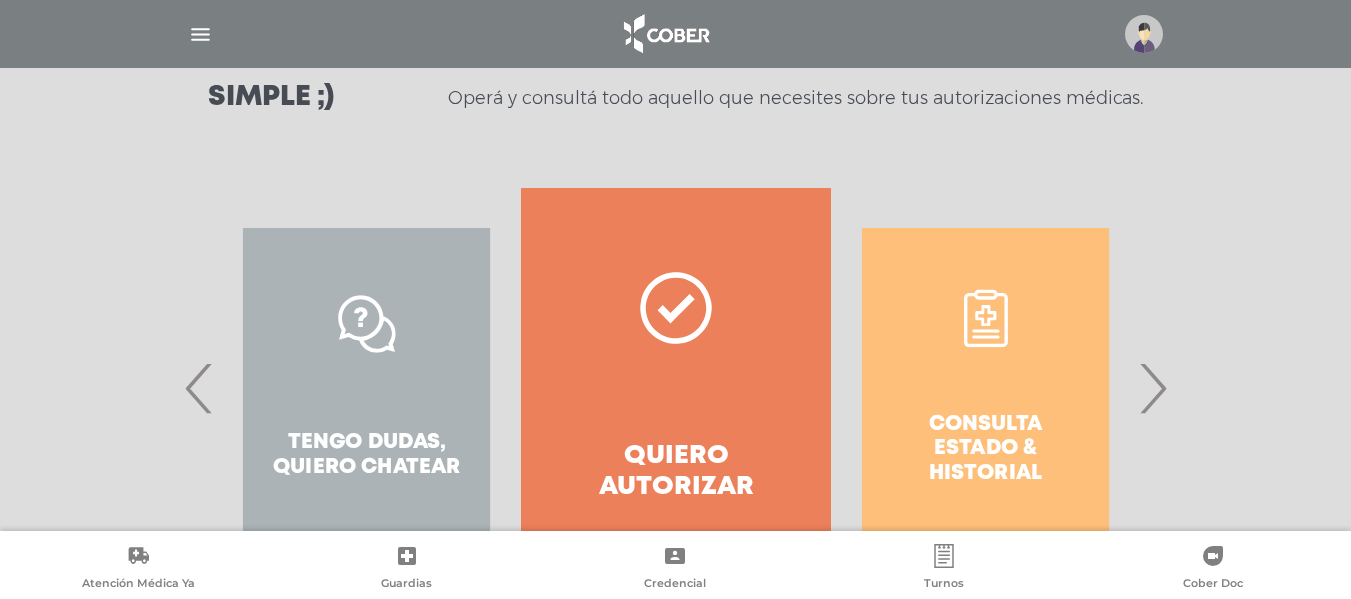 click 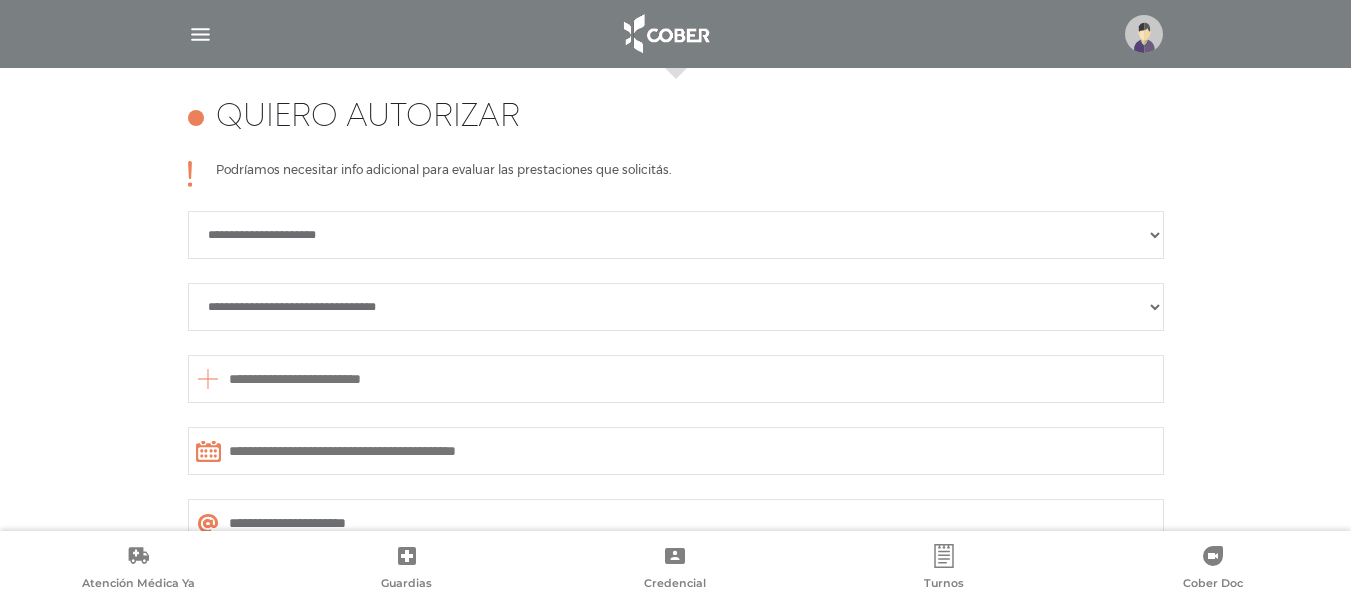 scroll, scrollTop: 888, scrollLeft: 0, axis: vertical 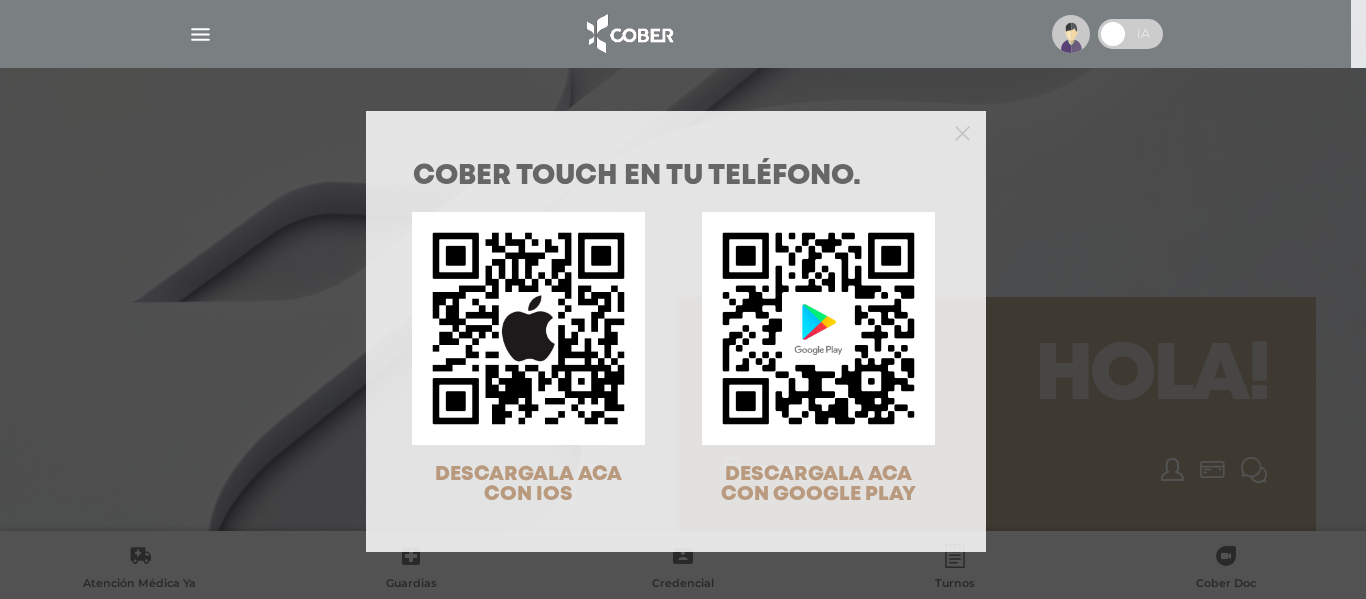 click on "COBER TOUCH en tu teléfono.
DESCARGALA ACA CON IOS
DESCARGALA ACA CON GOOGLE PLAY" at bounding box center (683, 299) 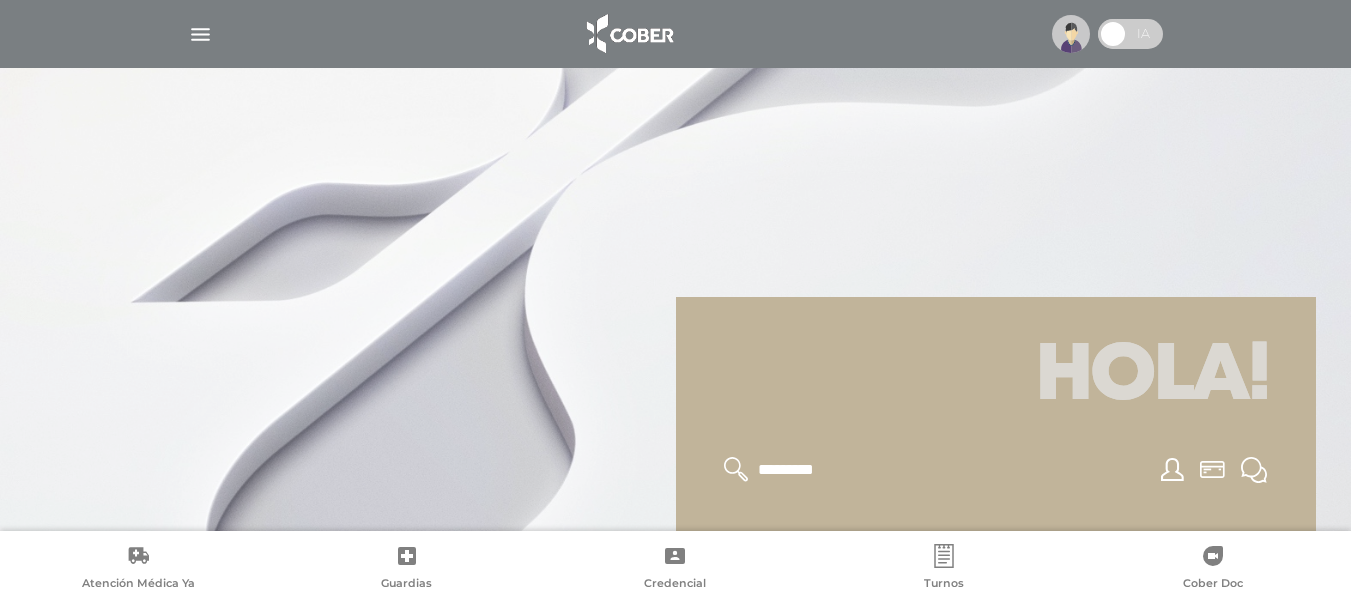 click at bounding box center [200, 34] 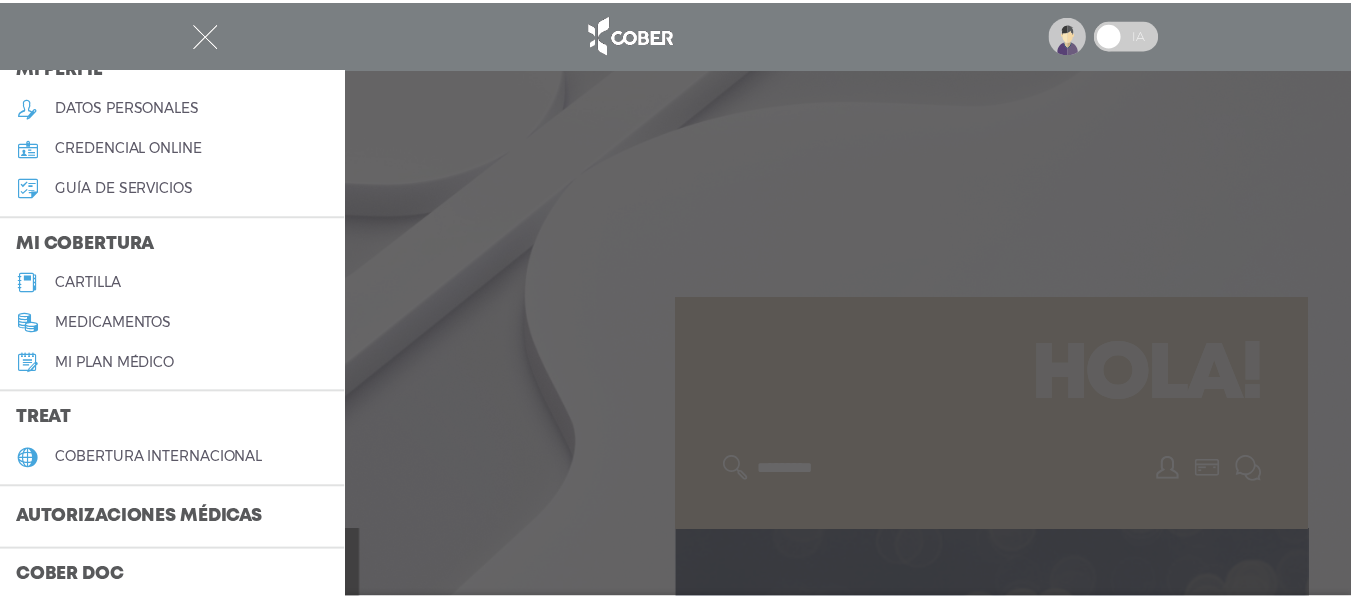 scroll, scrollTop: 200, scrollLeft: 0, axis: vertical 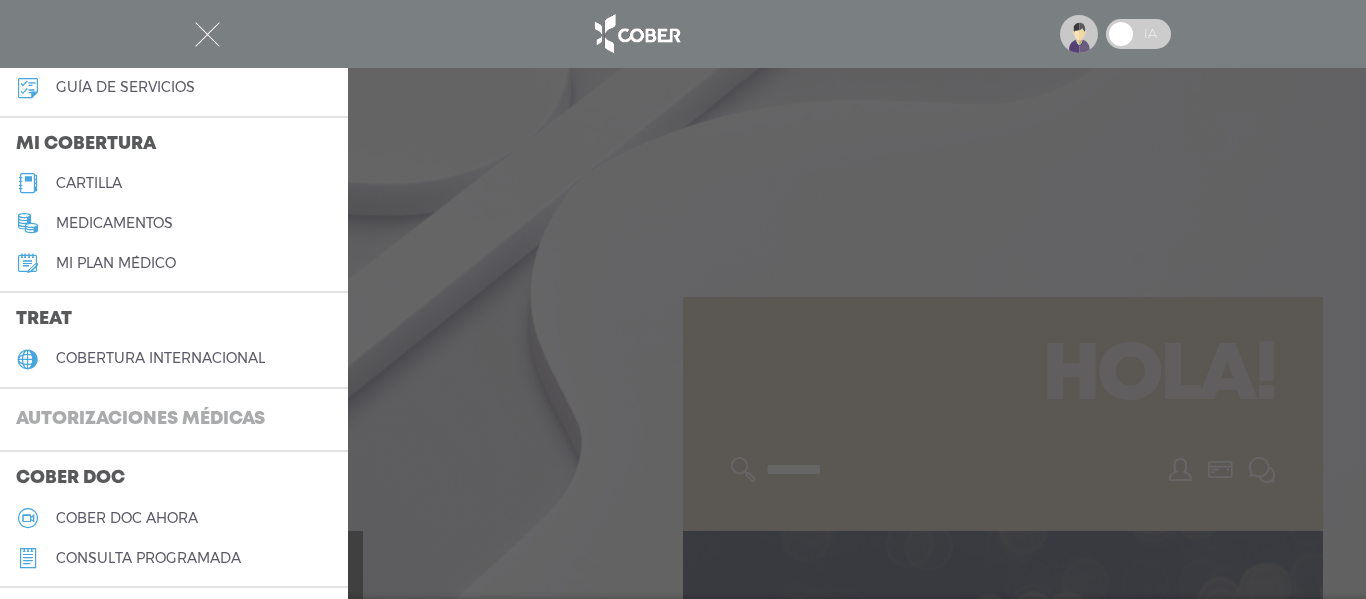 click on "Autorizaciones médicas" at bounding box center [140, 420] 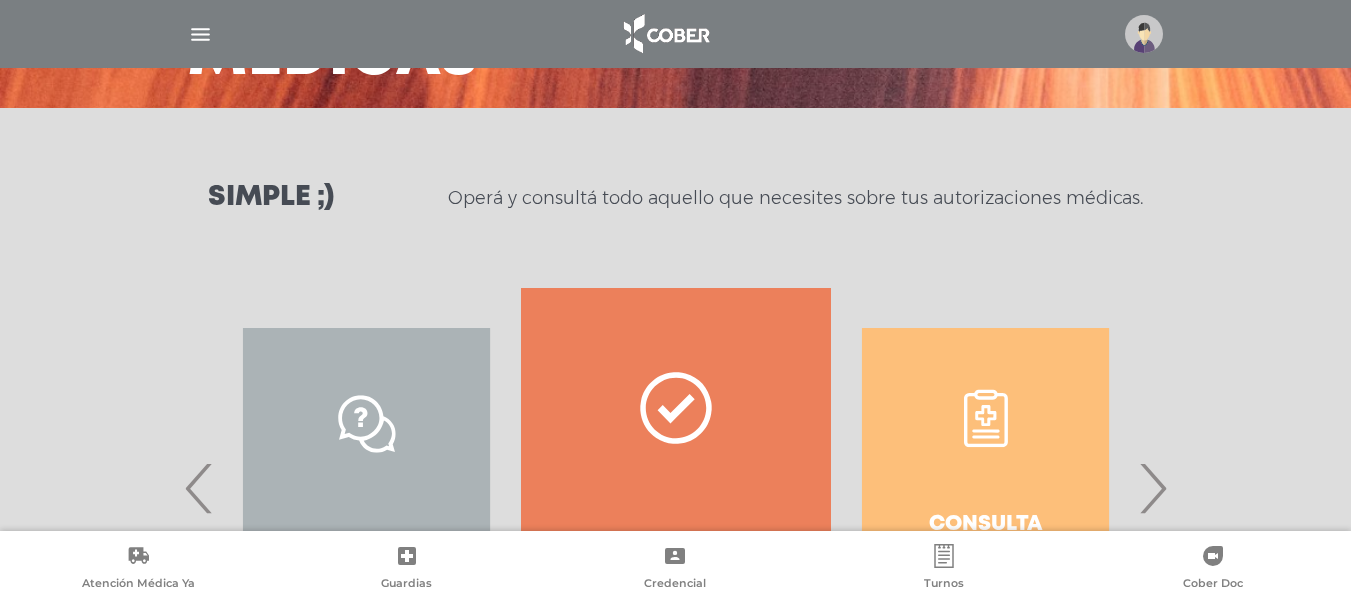 scroll, scrollTop: 300, scrollLeft: 0, axis: vertical 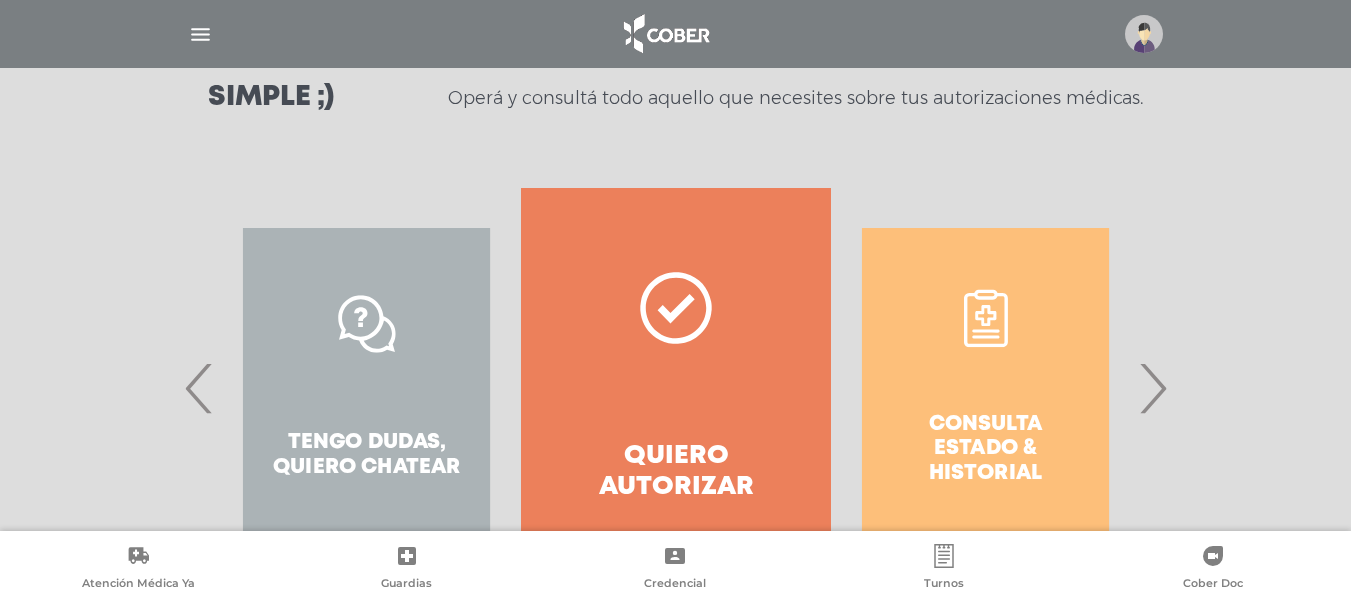 click on "›" at bounding box center (1152, 388) 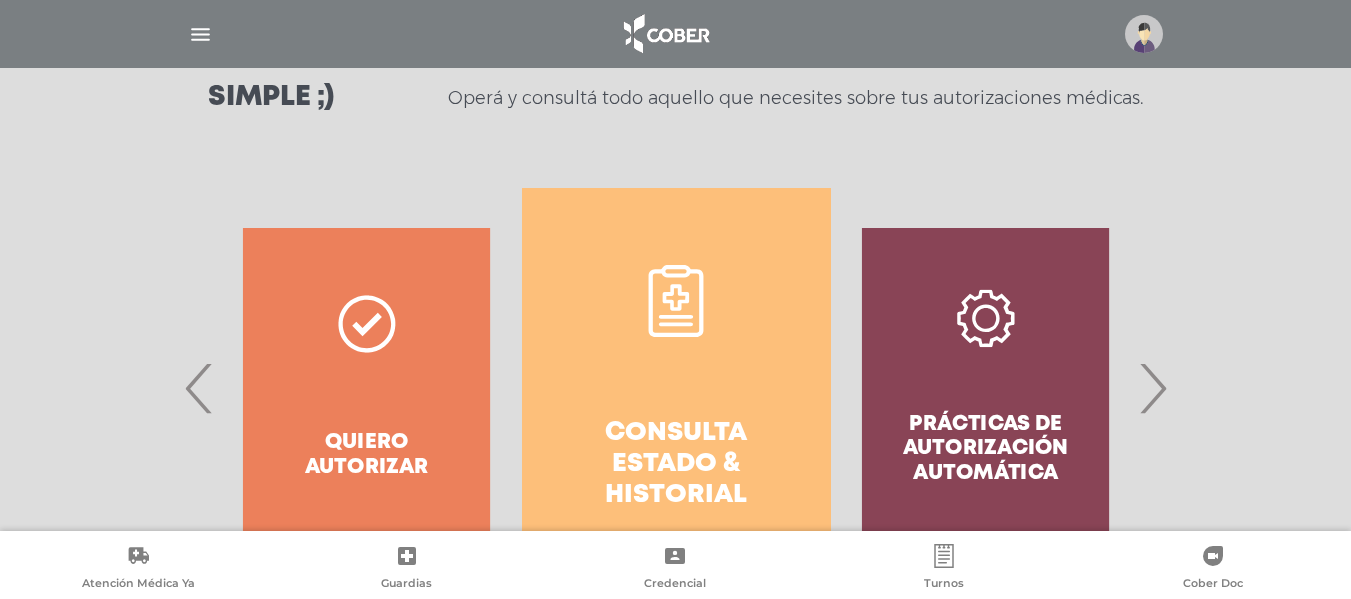 click on "Consulta estado & historial" at bounding box center [676, 388] 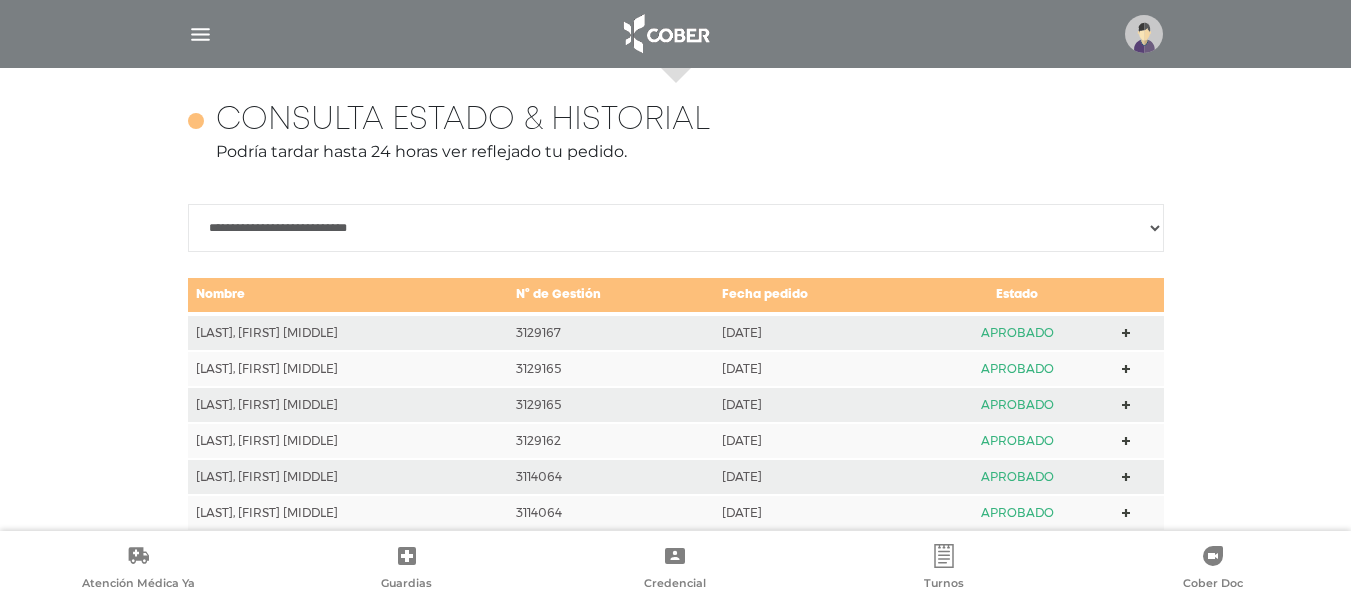 scroll, scrollTop: 888, scrollLeft: 0, axis: vertical 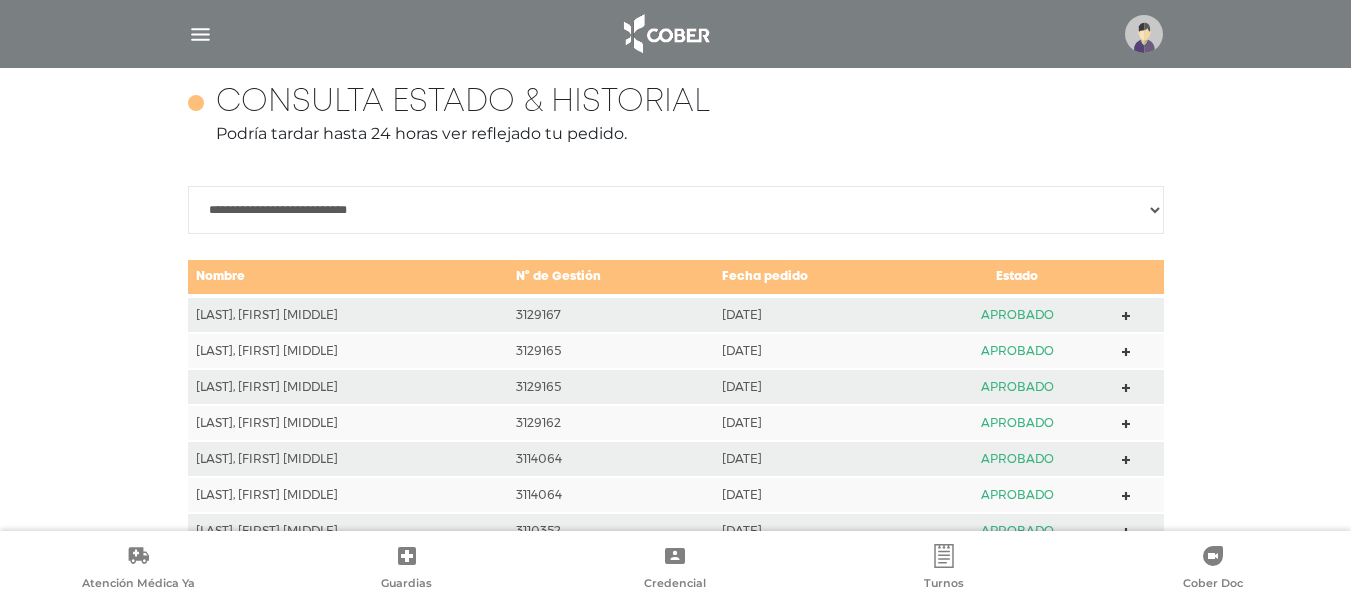 click at bounding box center [200, 34] 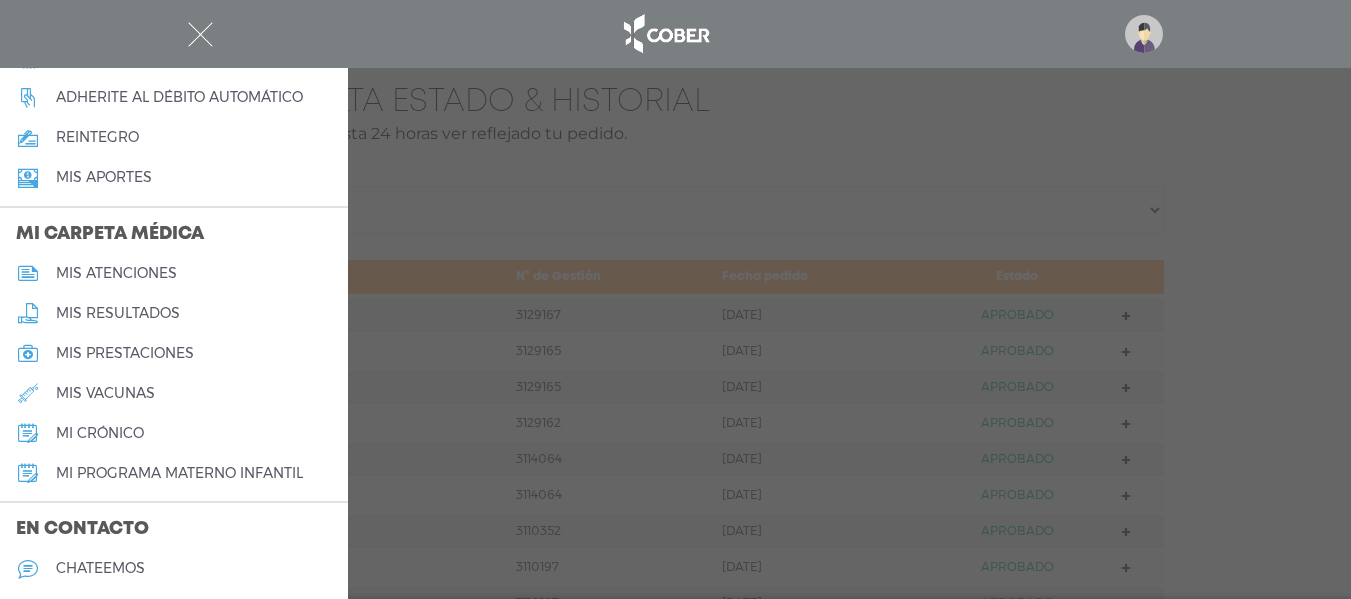 scroll, scrollTop: 944, scrollLeft: 0, axis: vertical 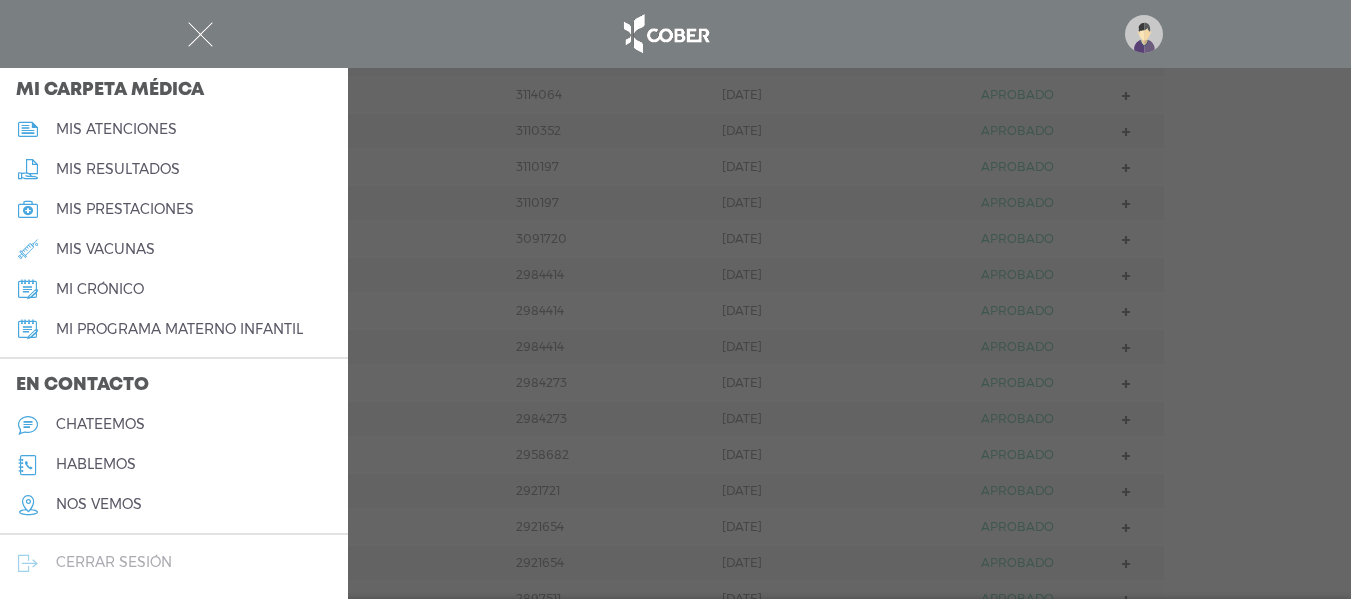 click on "cerrar sesión" at bounding box center (114, 562) 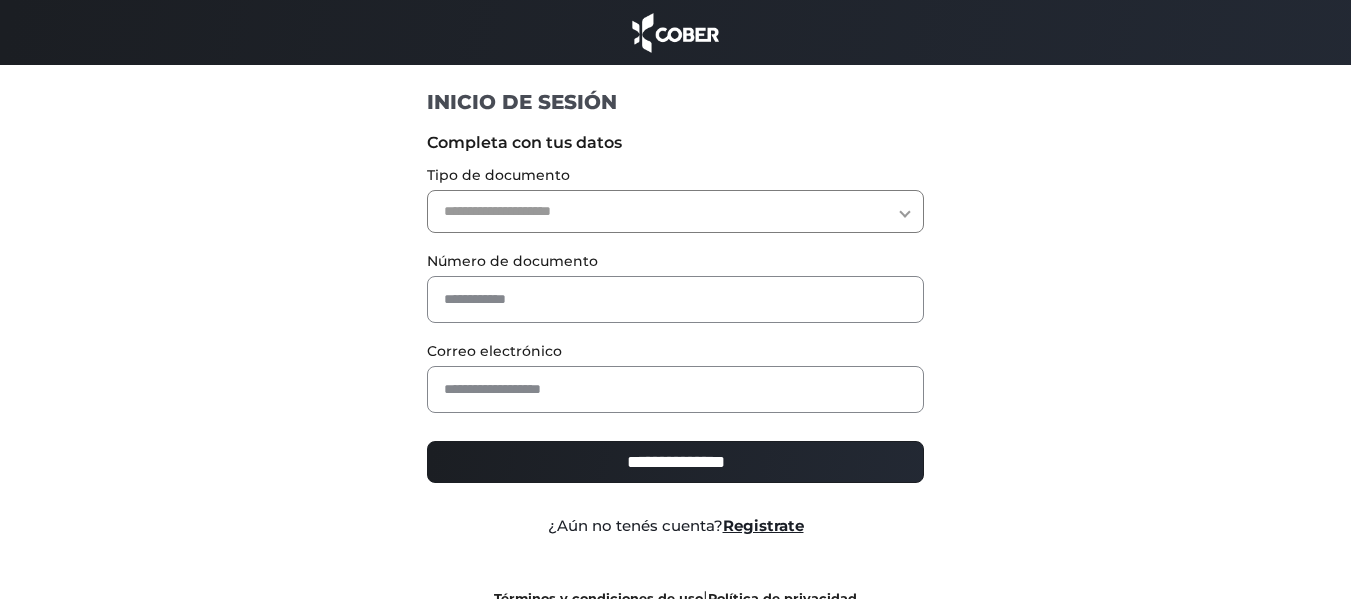 scroll, scrollTop: 0, scrollLeft: 0, axis: both 